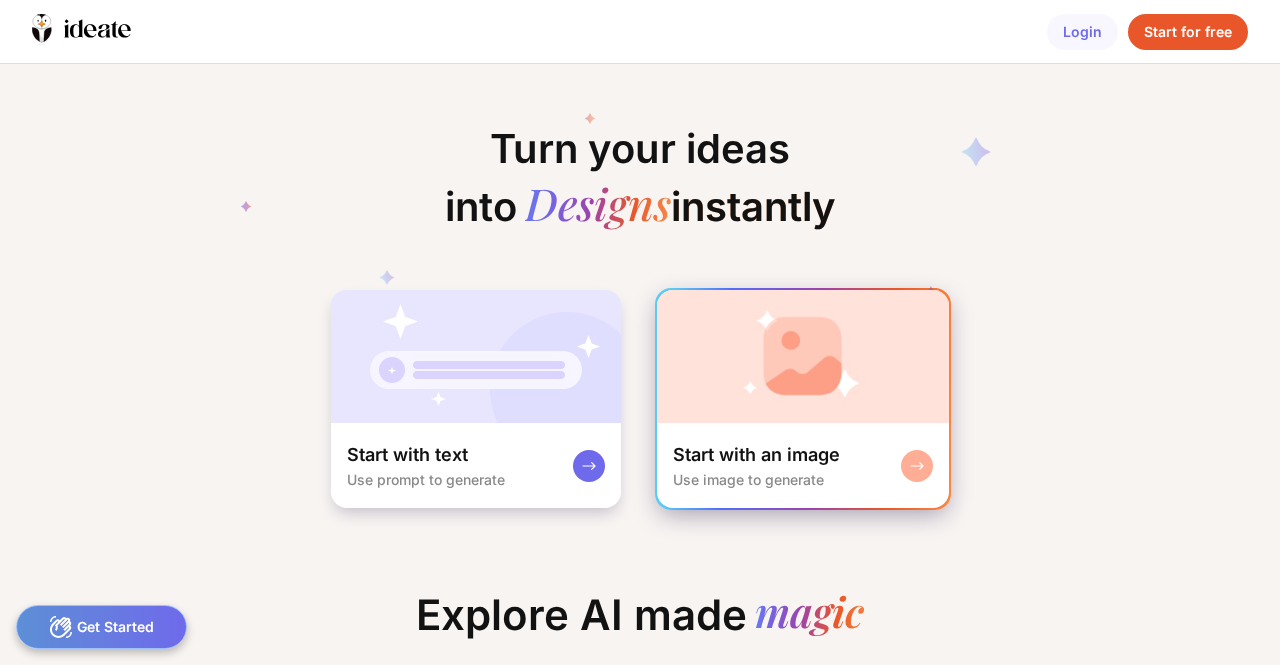 scroll, scrollTop: 0, scrollLeft: 0, axis: both 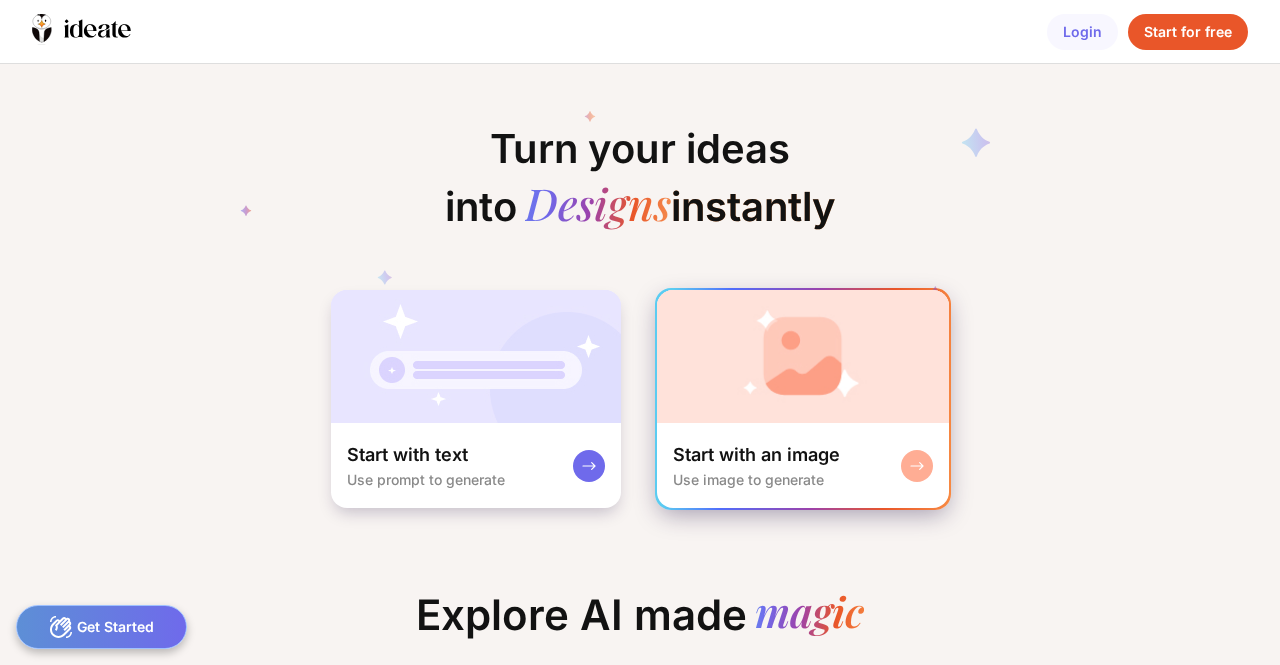 click at bounding box center (803, 356) 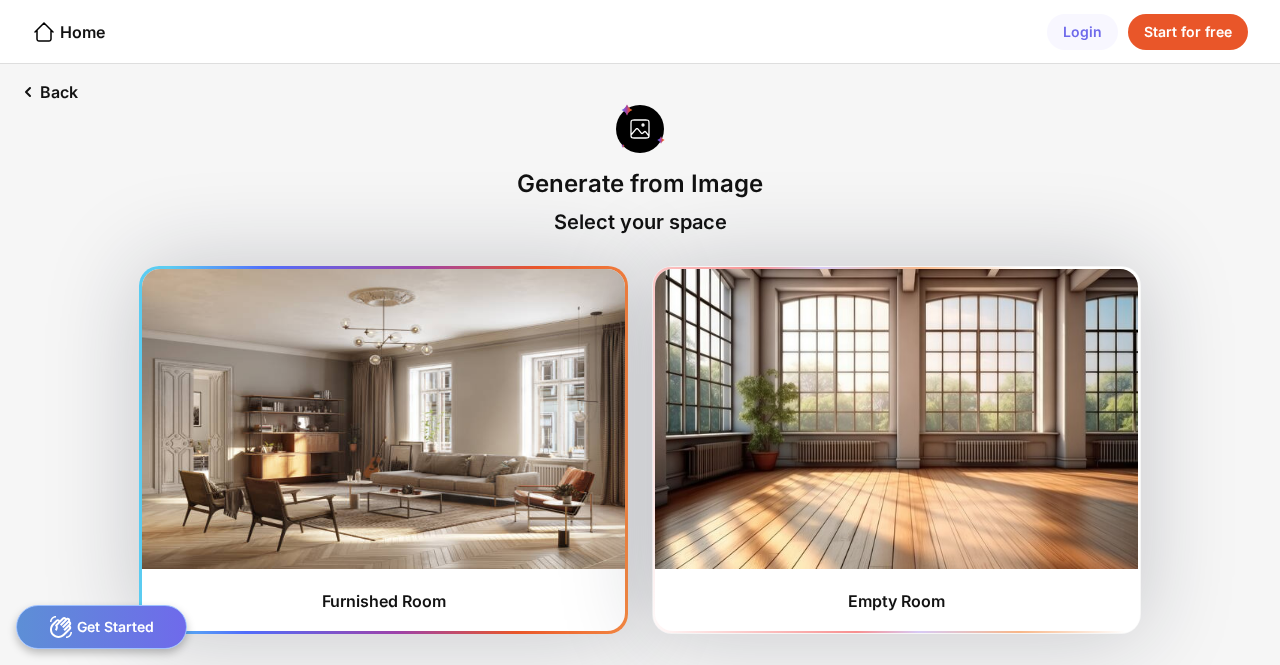 click at bounding box center [383, 419] 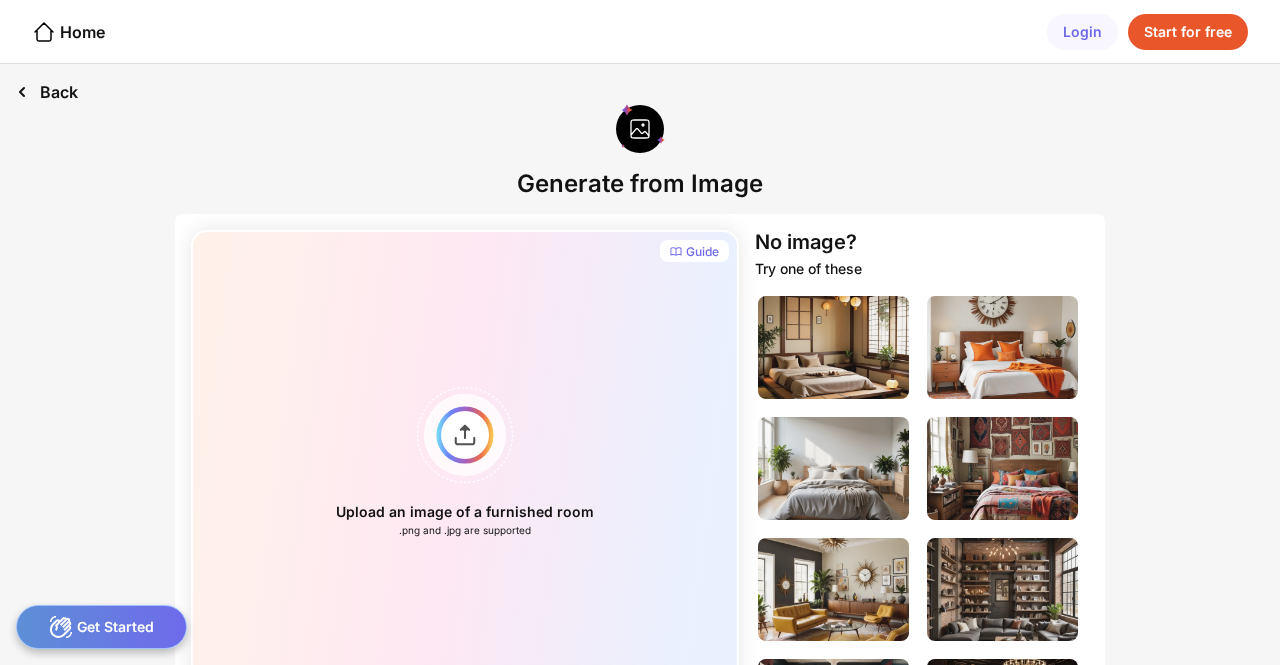 click on "Back" at bounding box center (47, 92) 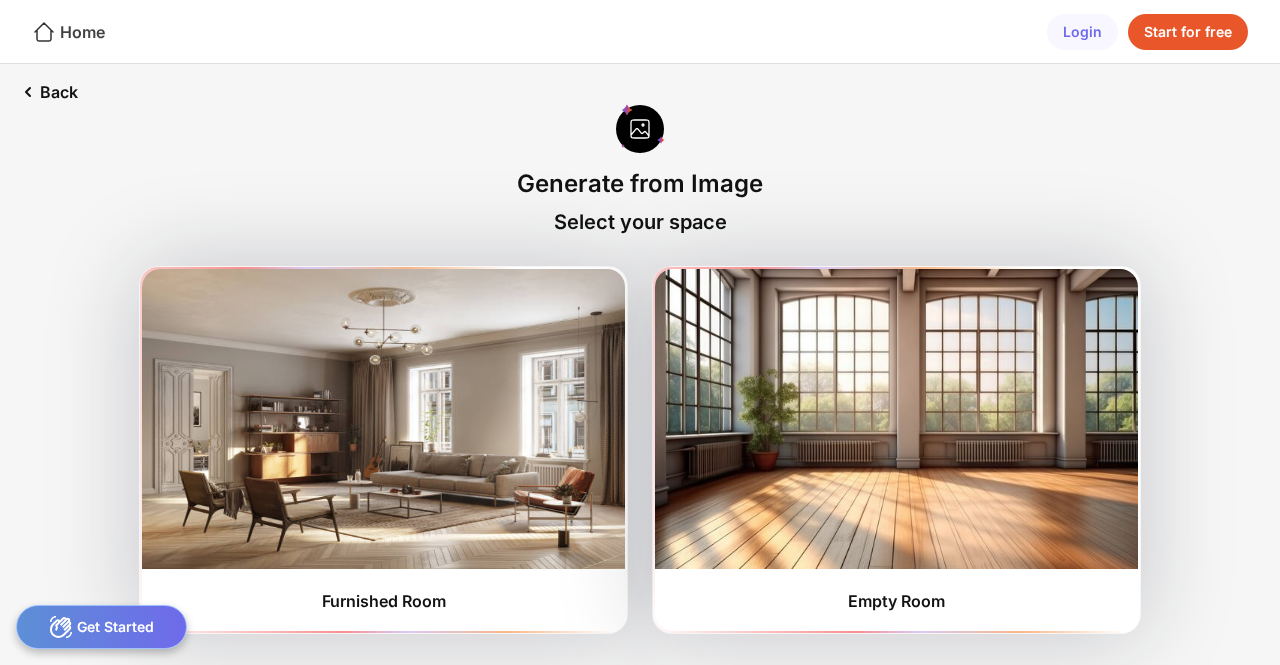 click on "Home" 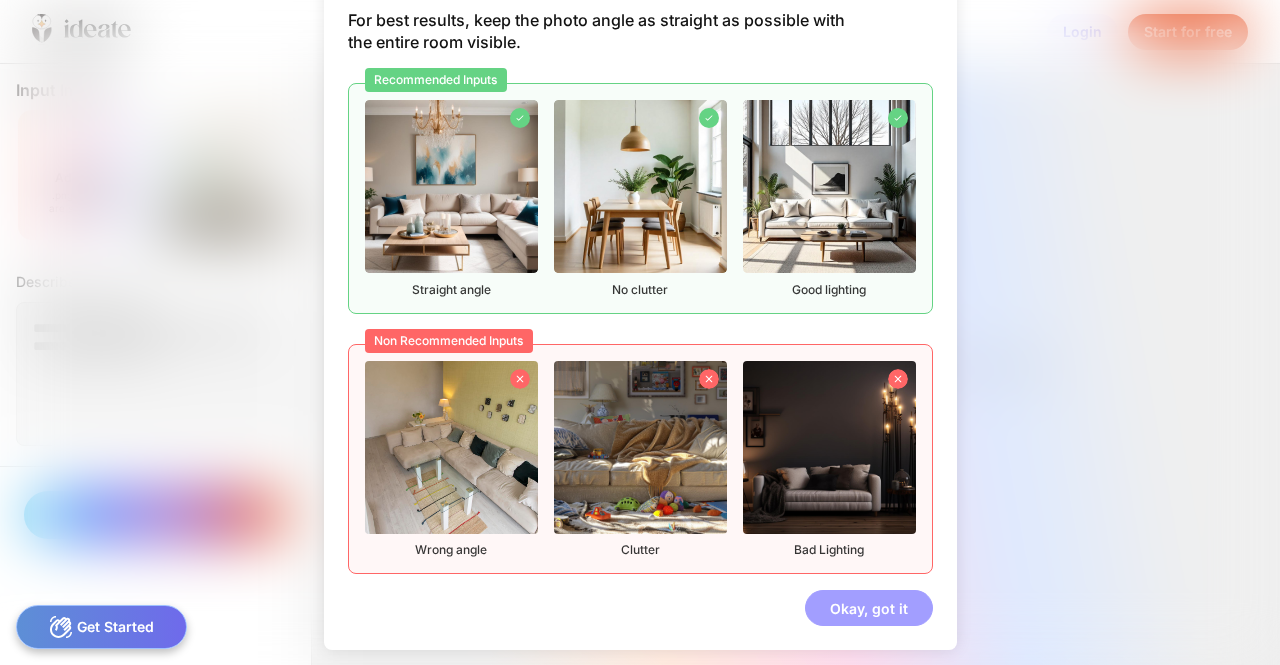 click on "Okay, got it" at bounding box center [869, 608] 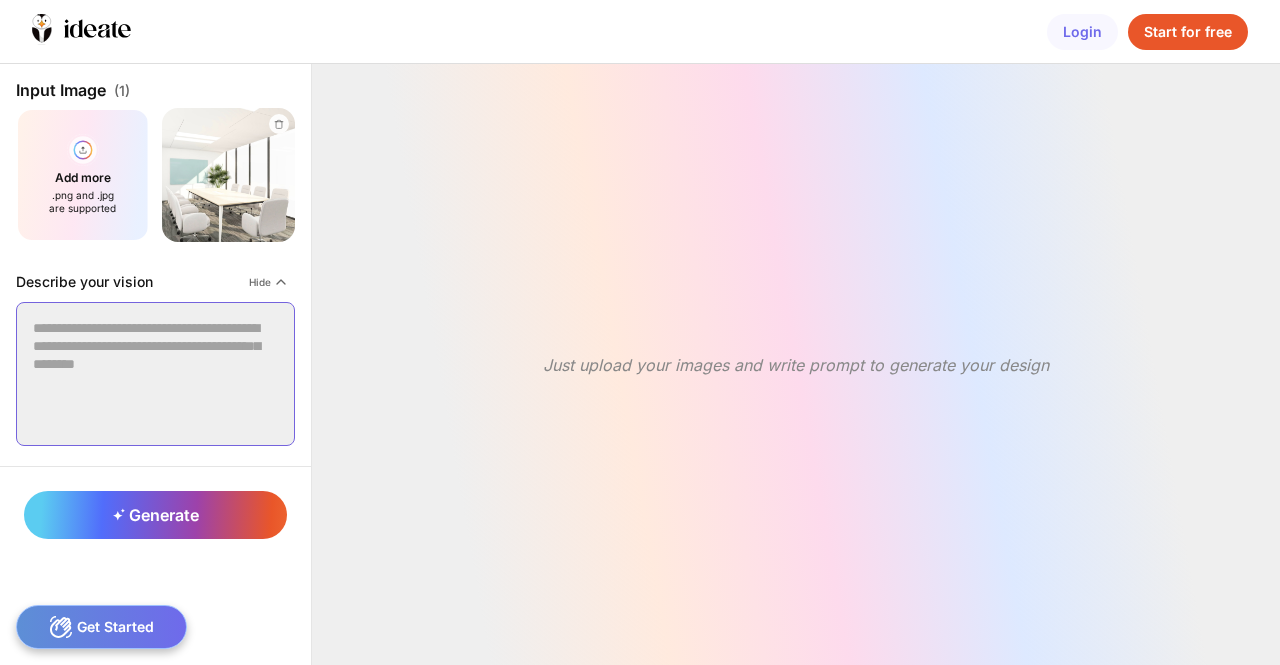 click at bounding box center [155, 374] 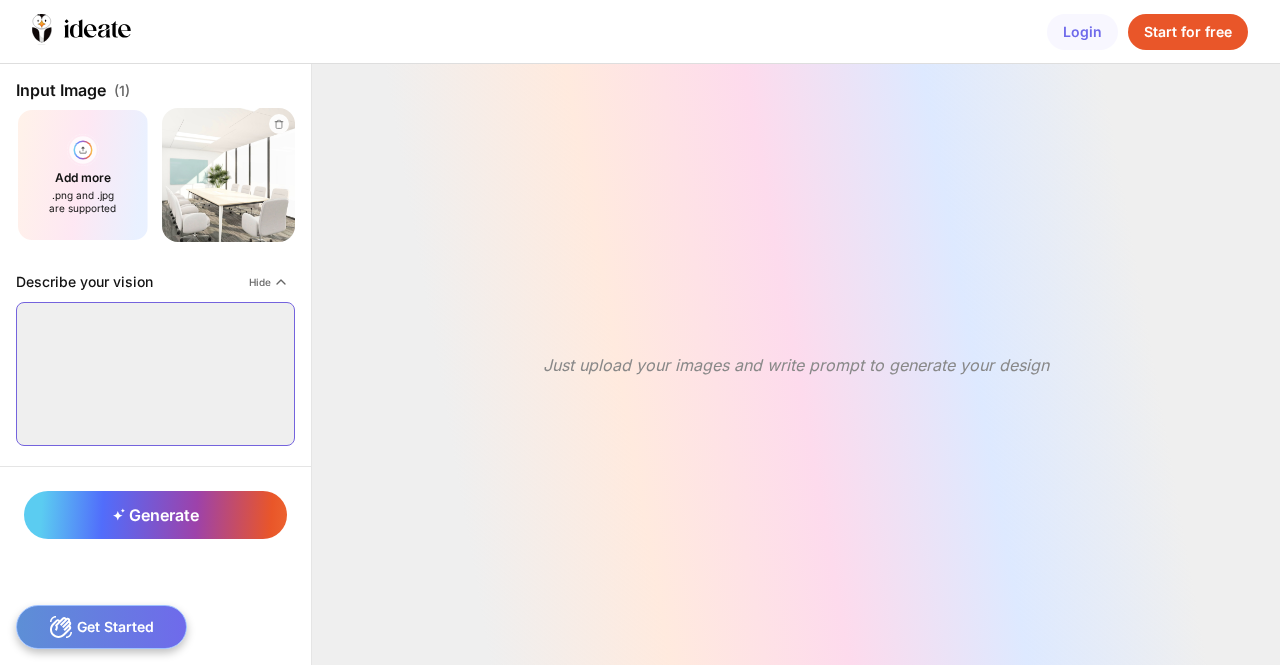 paste on "**********" 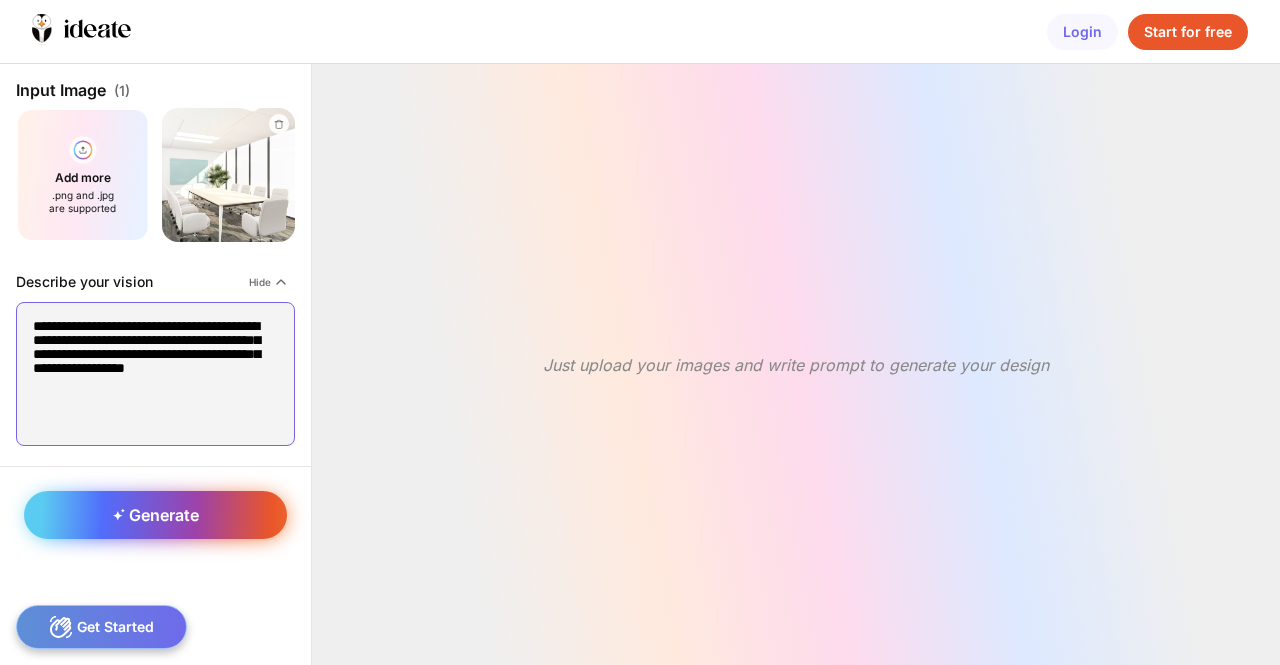 type on "**********" 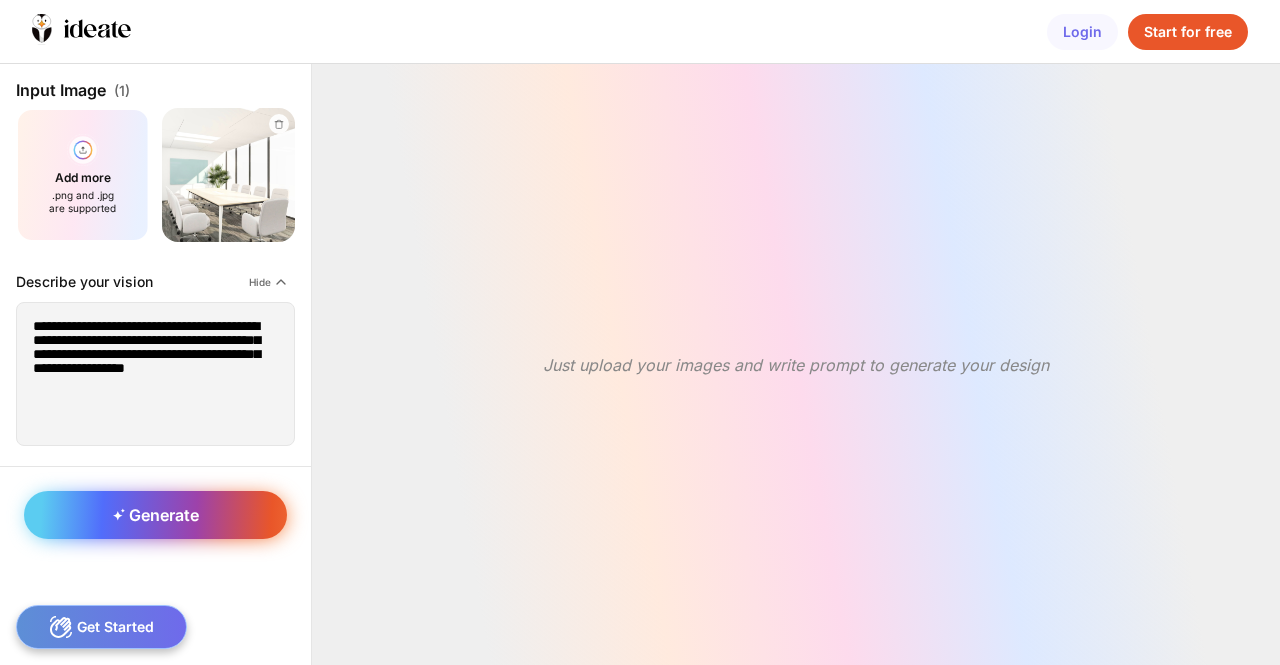 click on "Generate" at bounding box center (155, 515) 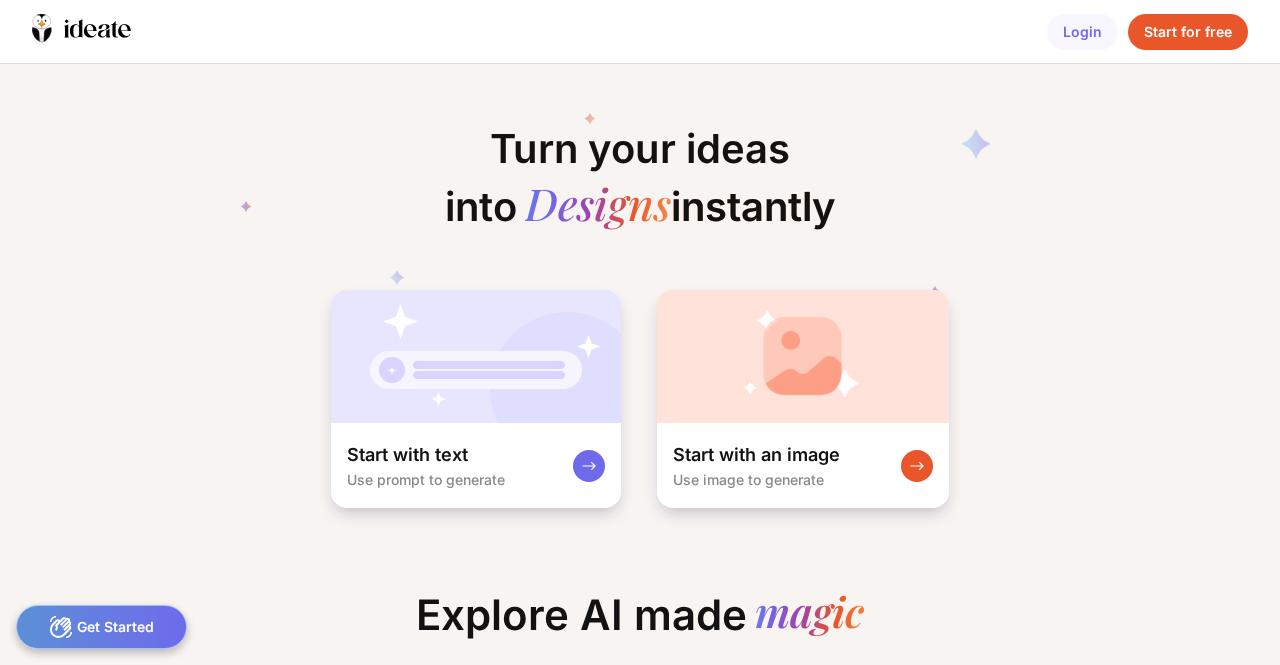 scroll, scrollTop: 0, scrollLeft: 0, axis: both 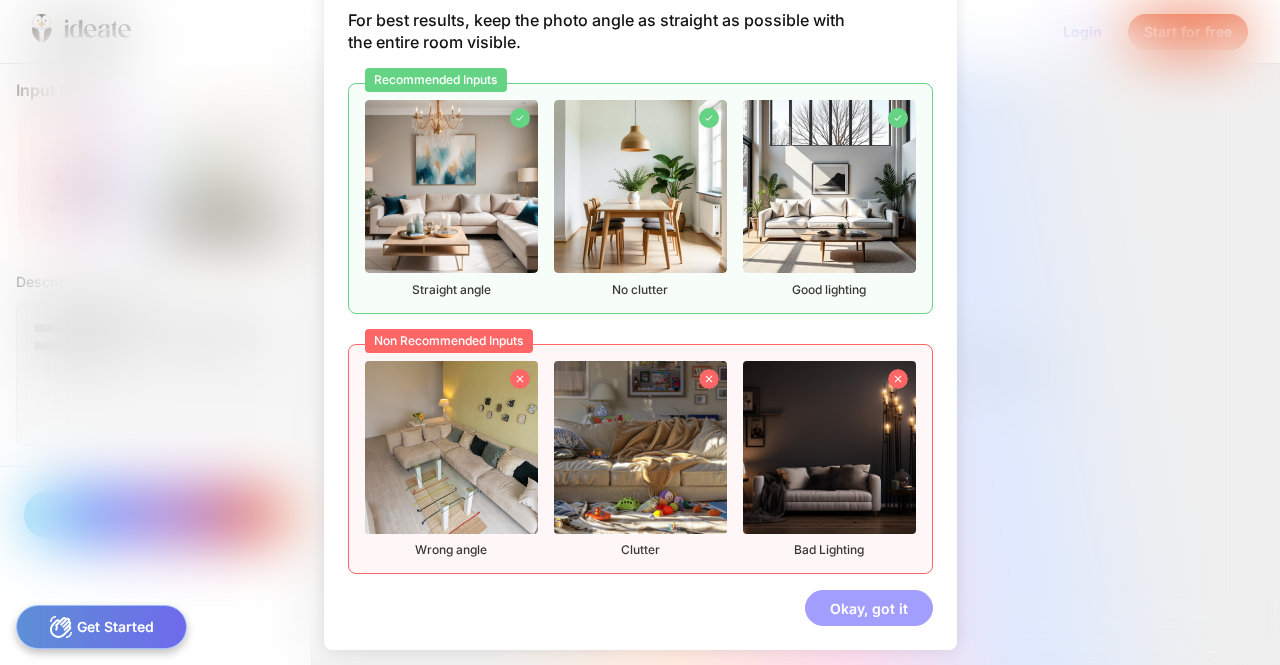 click on "Okay, got it" at bounding box center (869, 608) 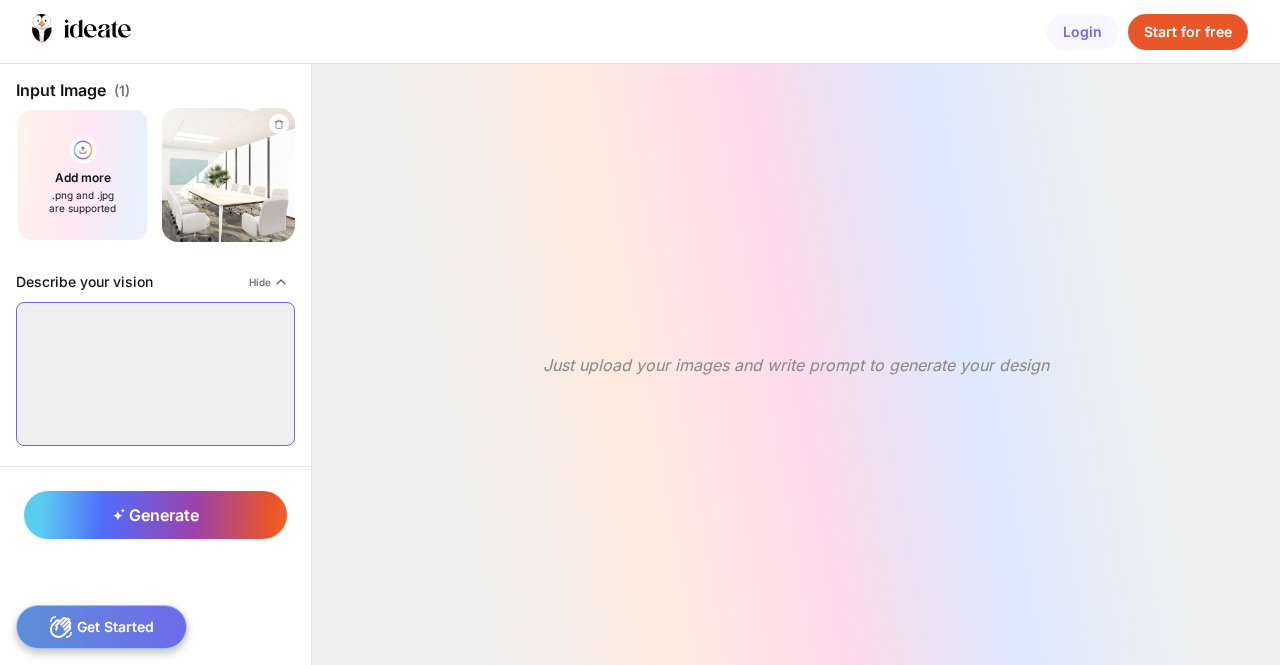 click at bounding box center [155, 374] 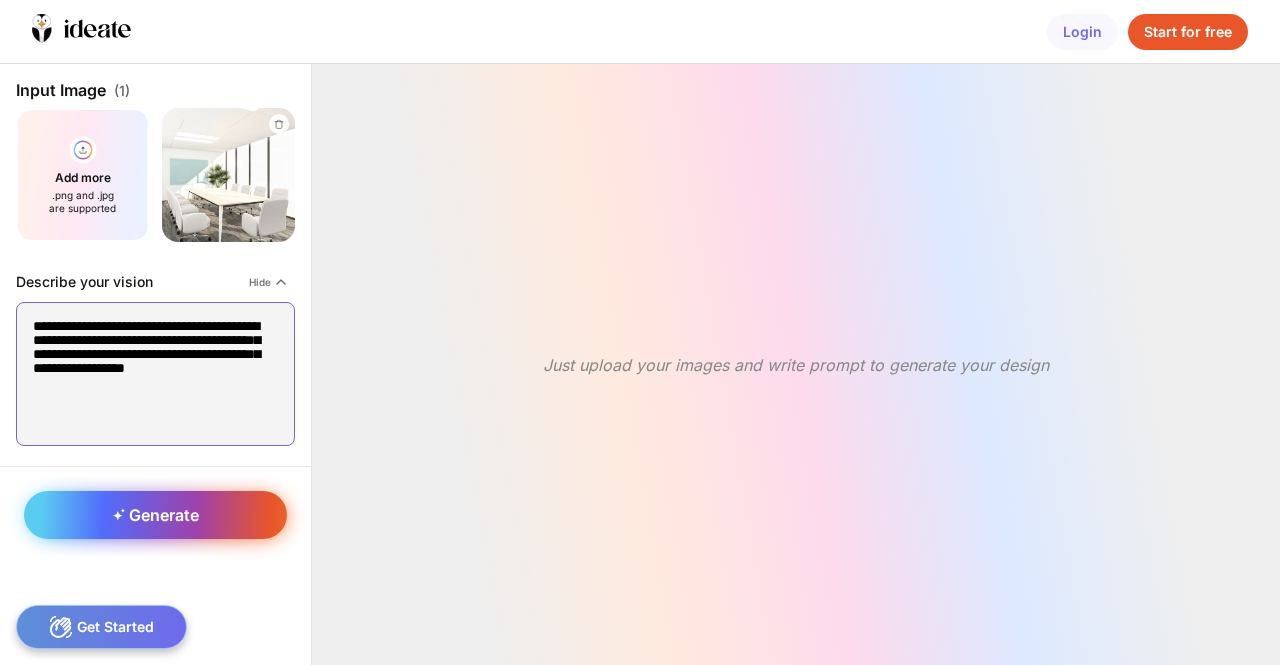 type on "**********" 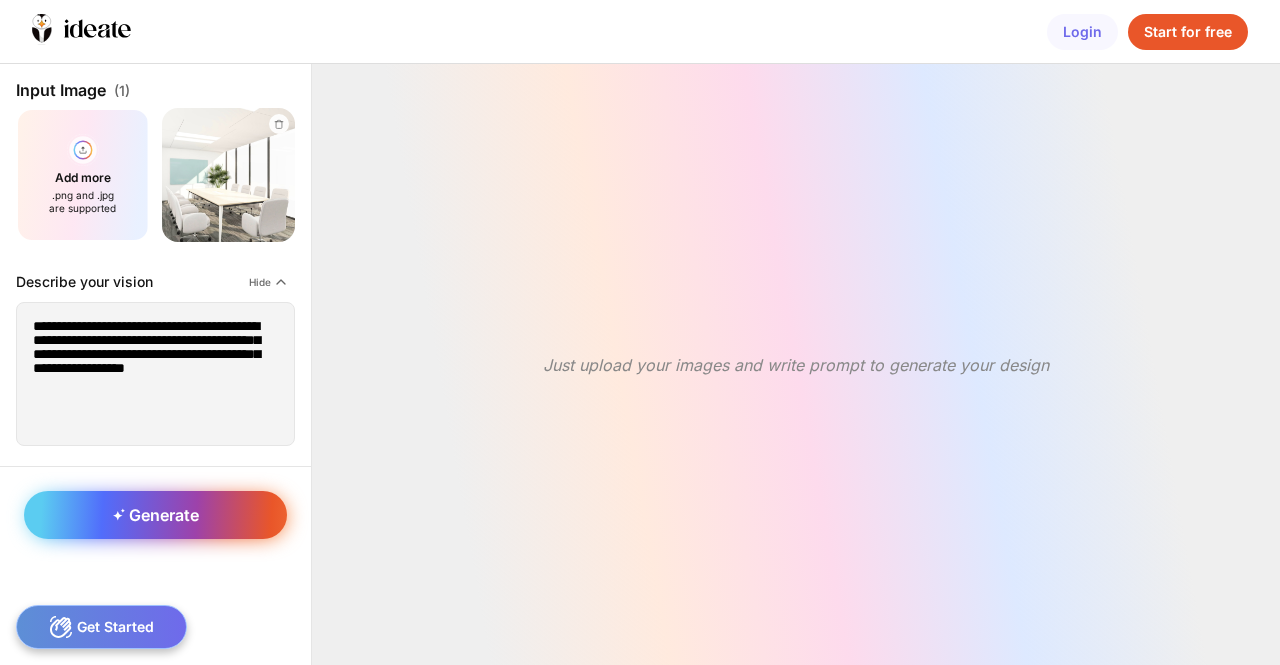 click on "Generate" at bounding box center (155, 515) 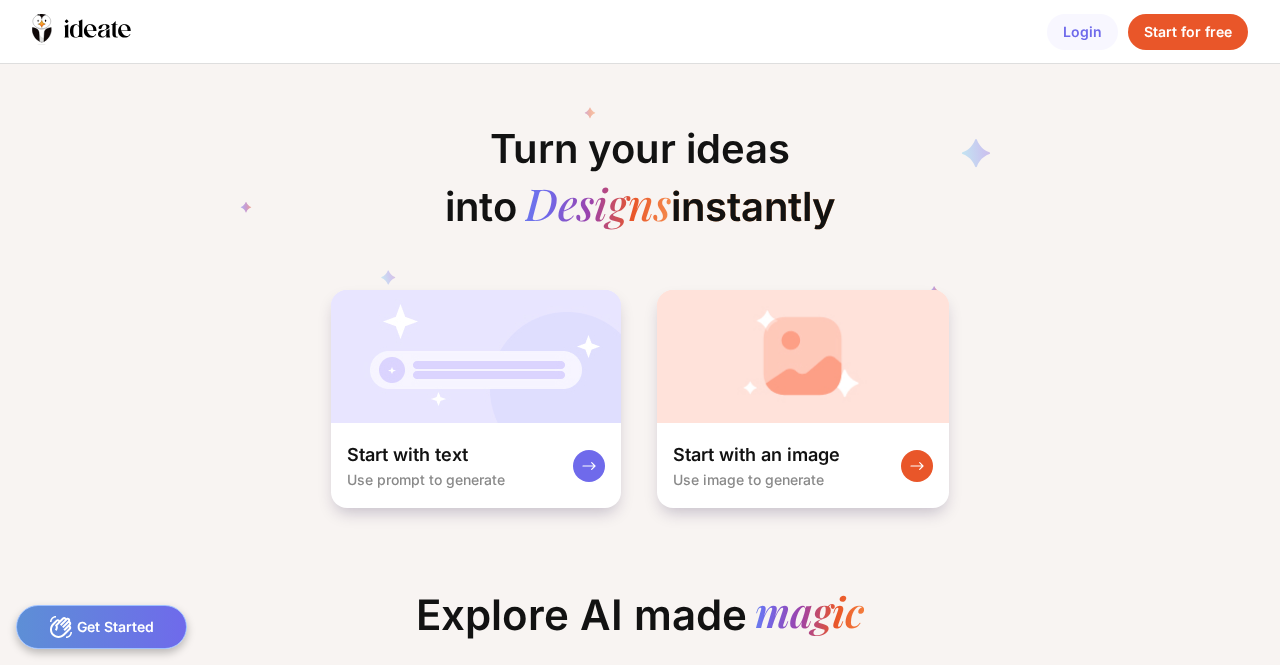 scroll, scrollTop: 0, scrollLeft: 0, axis: both 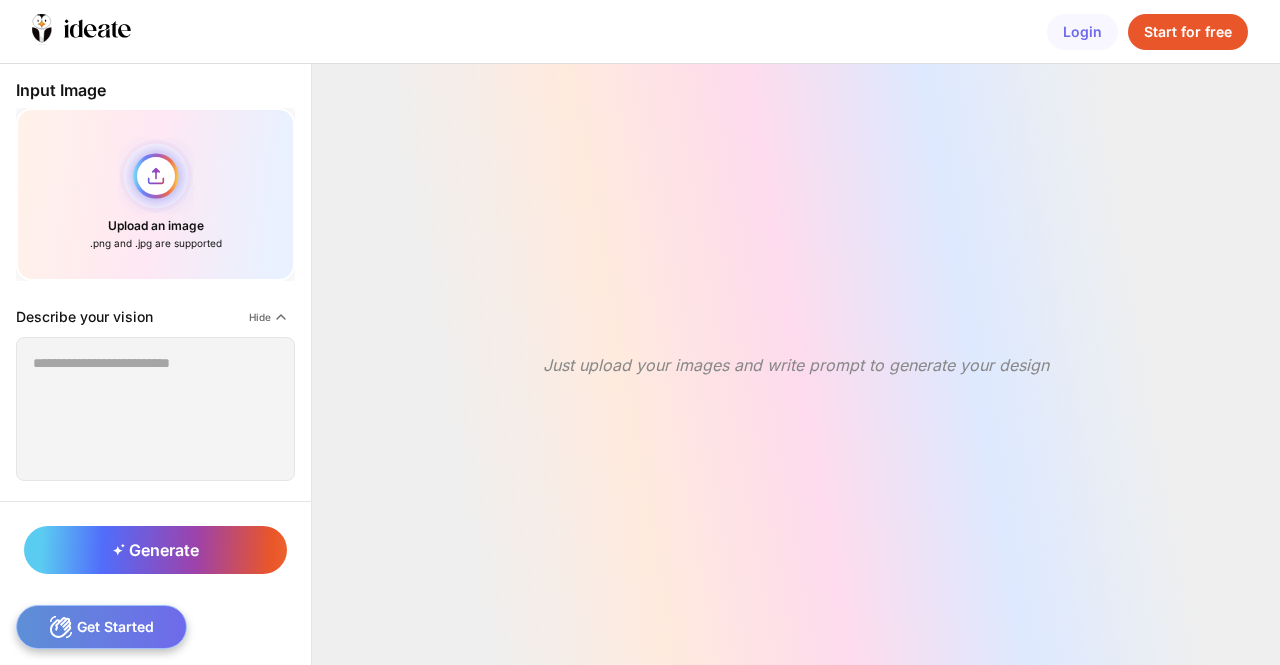 click on "Upload an image .png and .jpg are supported" at bounding box center (155, 194) 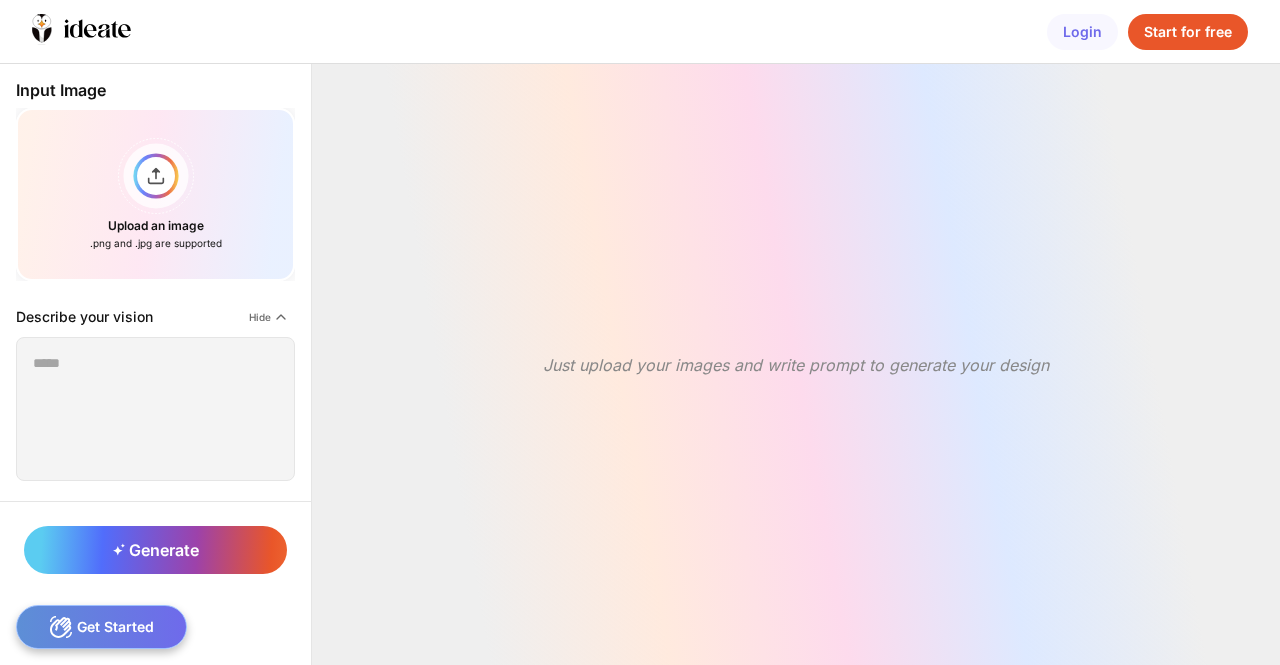 click on "Just upload your images and write prompt to generate your design" at bounding box center [796, 364] 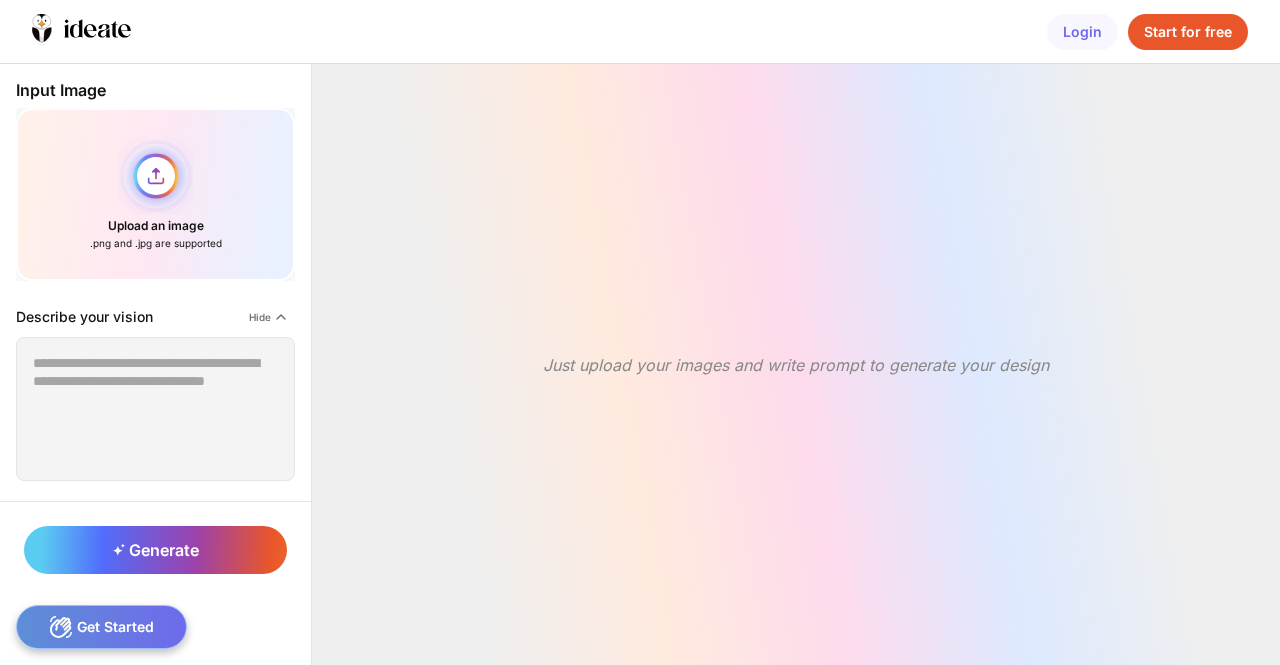 click on "Upload an image .png and .jpg are supported" at bounding box center [155, 194] 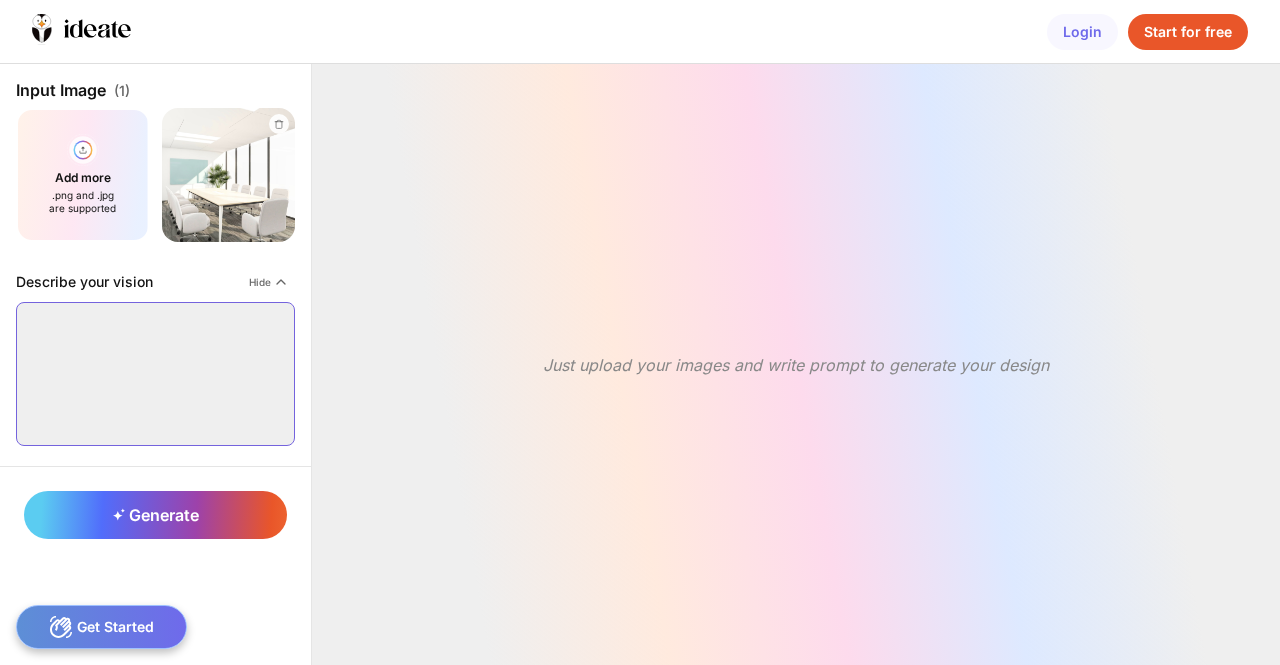 click at bounding box center [155, 374] 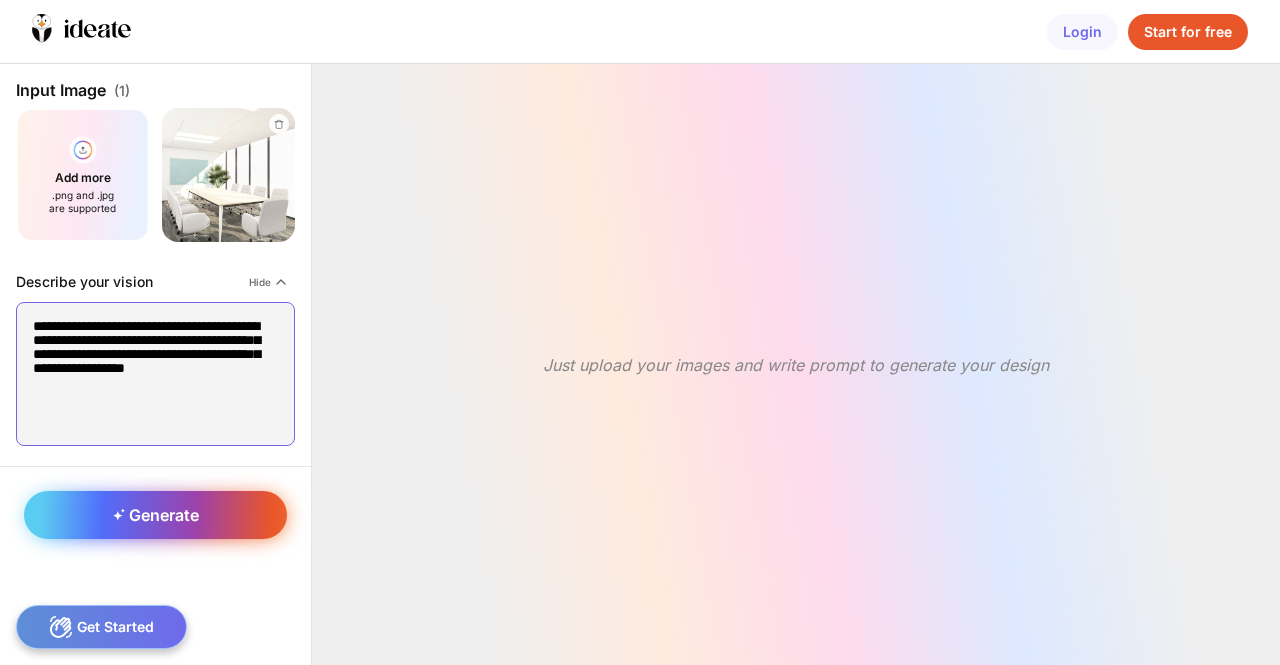 type on "**********" 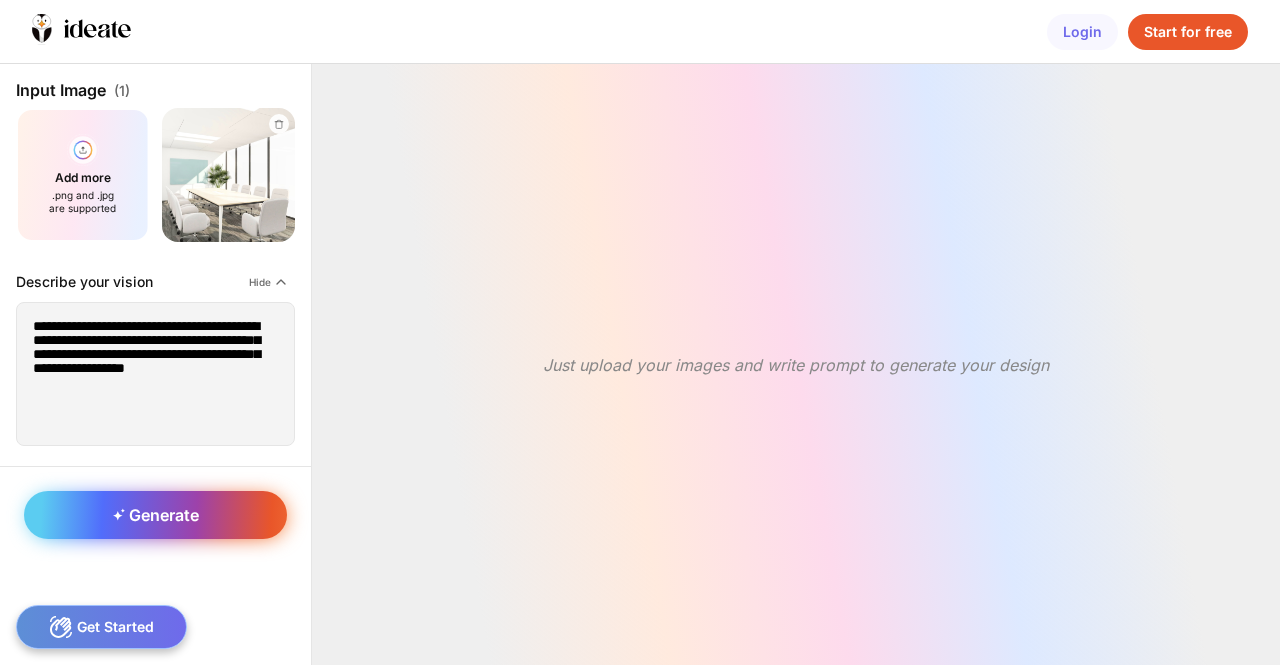 click on "Generate" at bounding box center (156, 515) 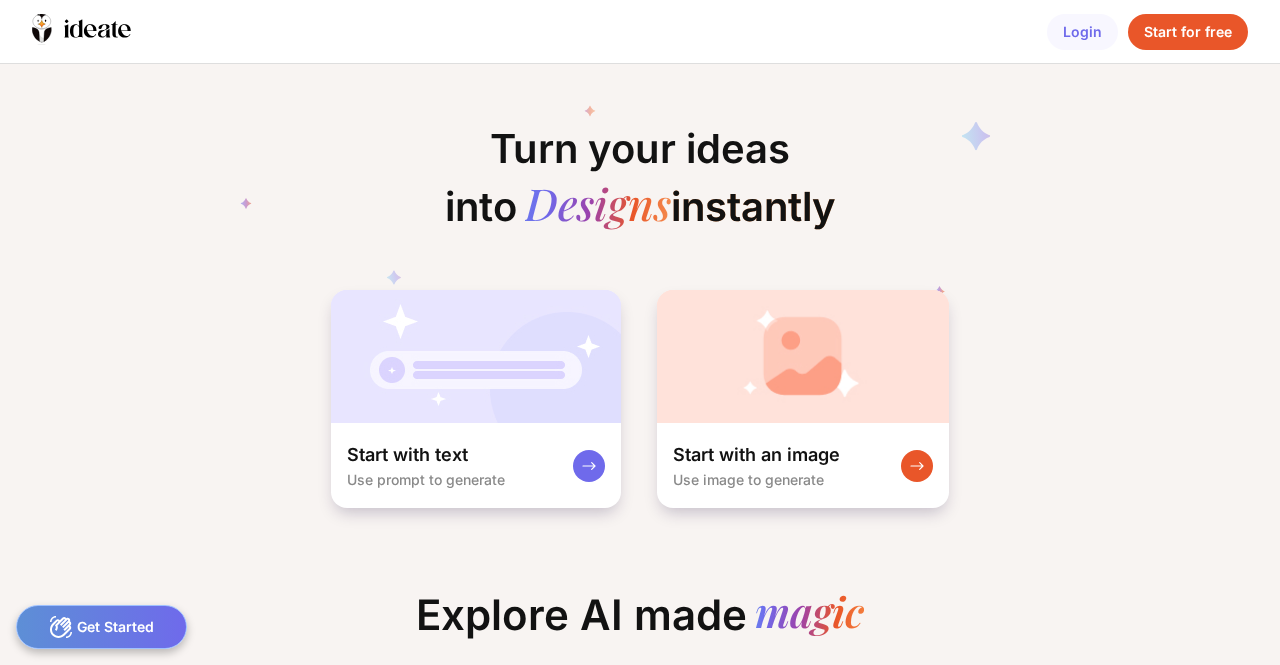 scroll, scrollTop: 0, scrollLeft: 0, axis: both 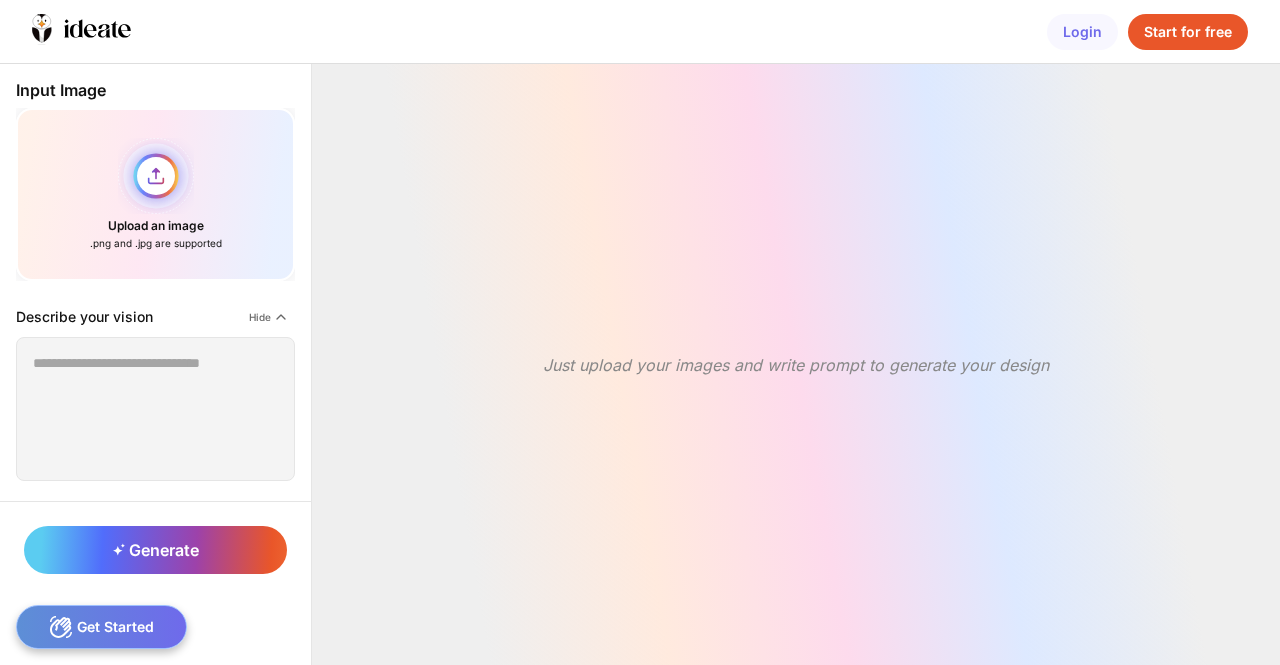click on "Upload an image .png and .jpg are supported" at bounding box center (155, 194) 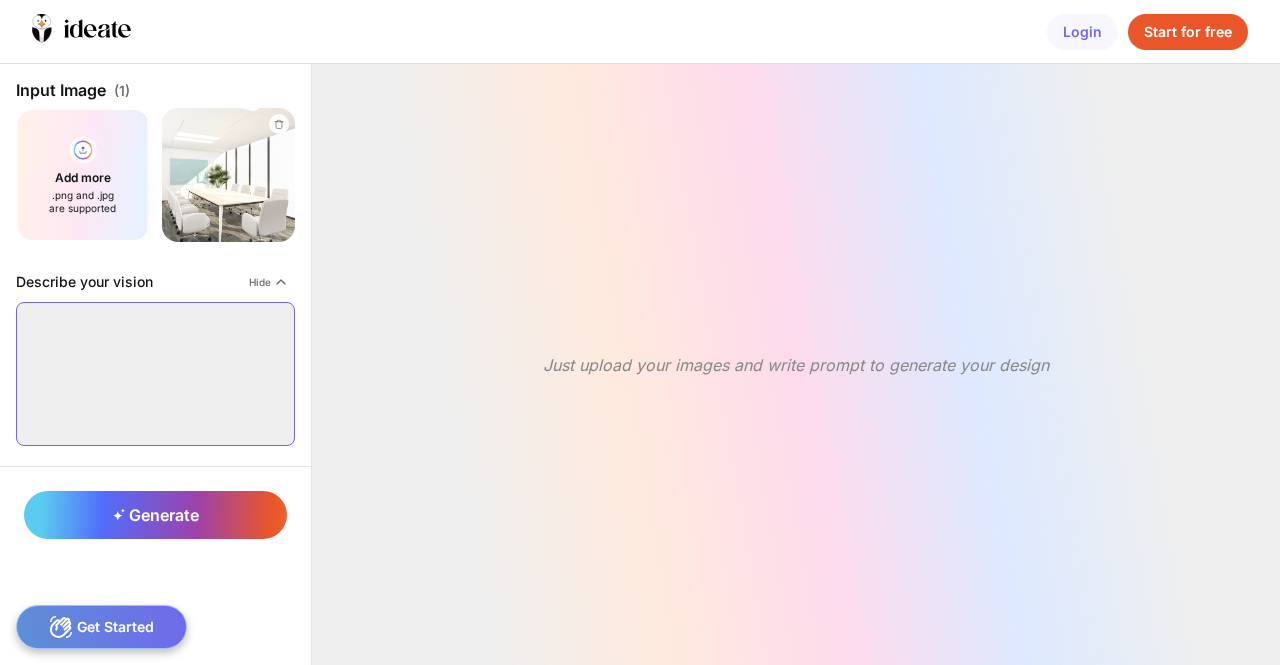 click at bounding box center (155, 374) 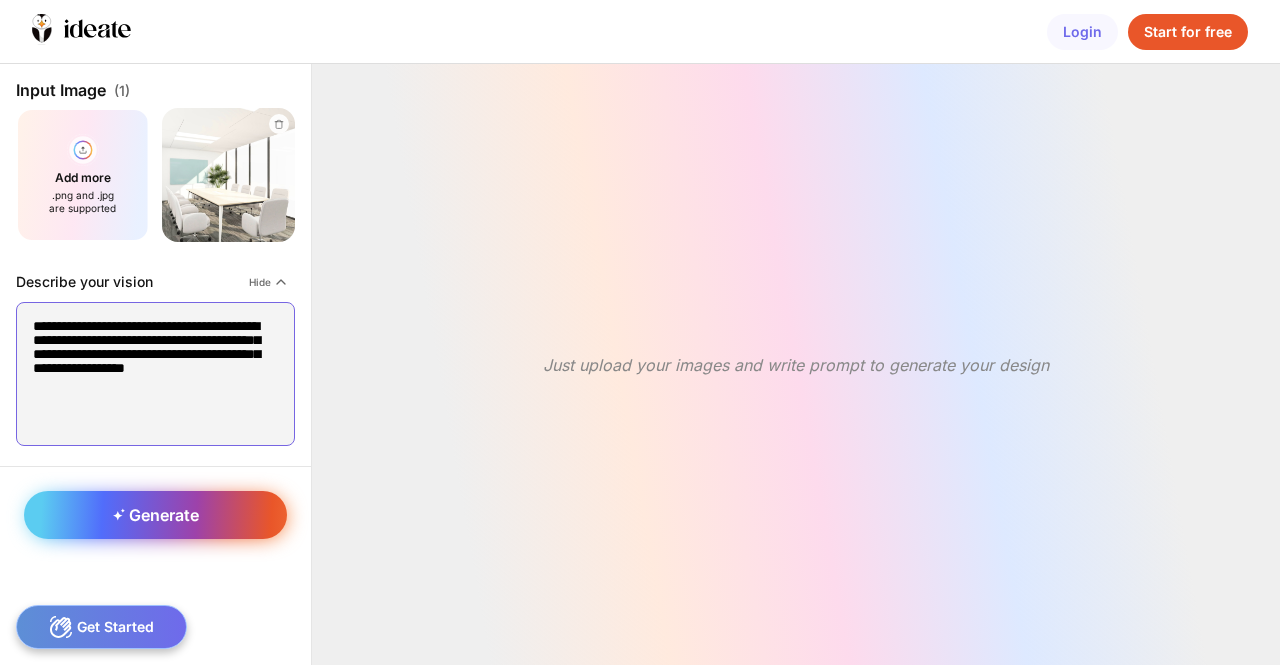 type on "**********" 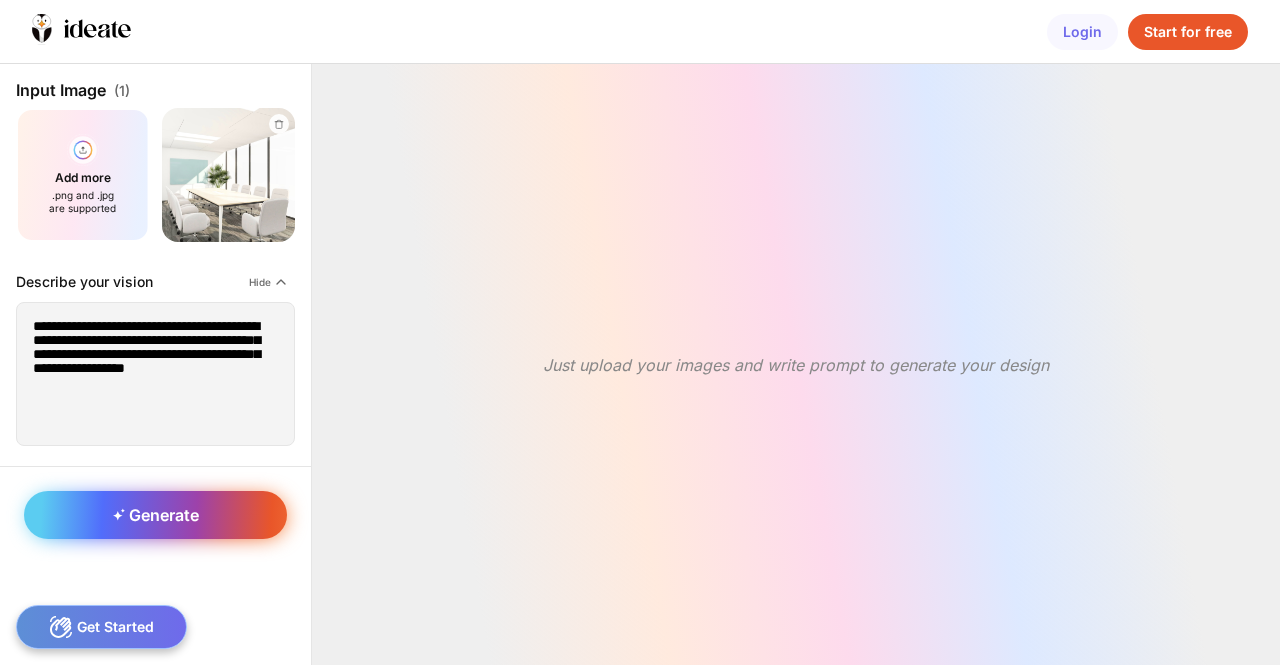 click on "Generate" at bounding box center [156, 515] 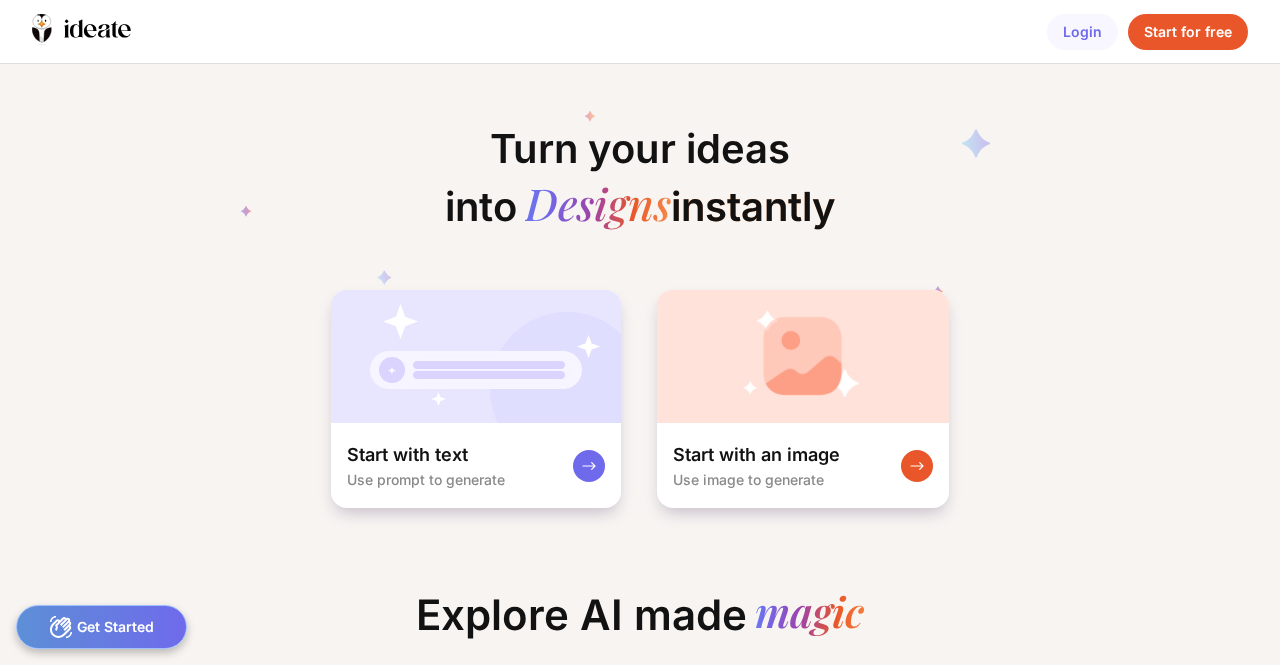 scroll, scrollTop: 0, scrollLeft: 0, axis: both 